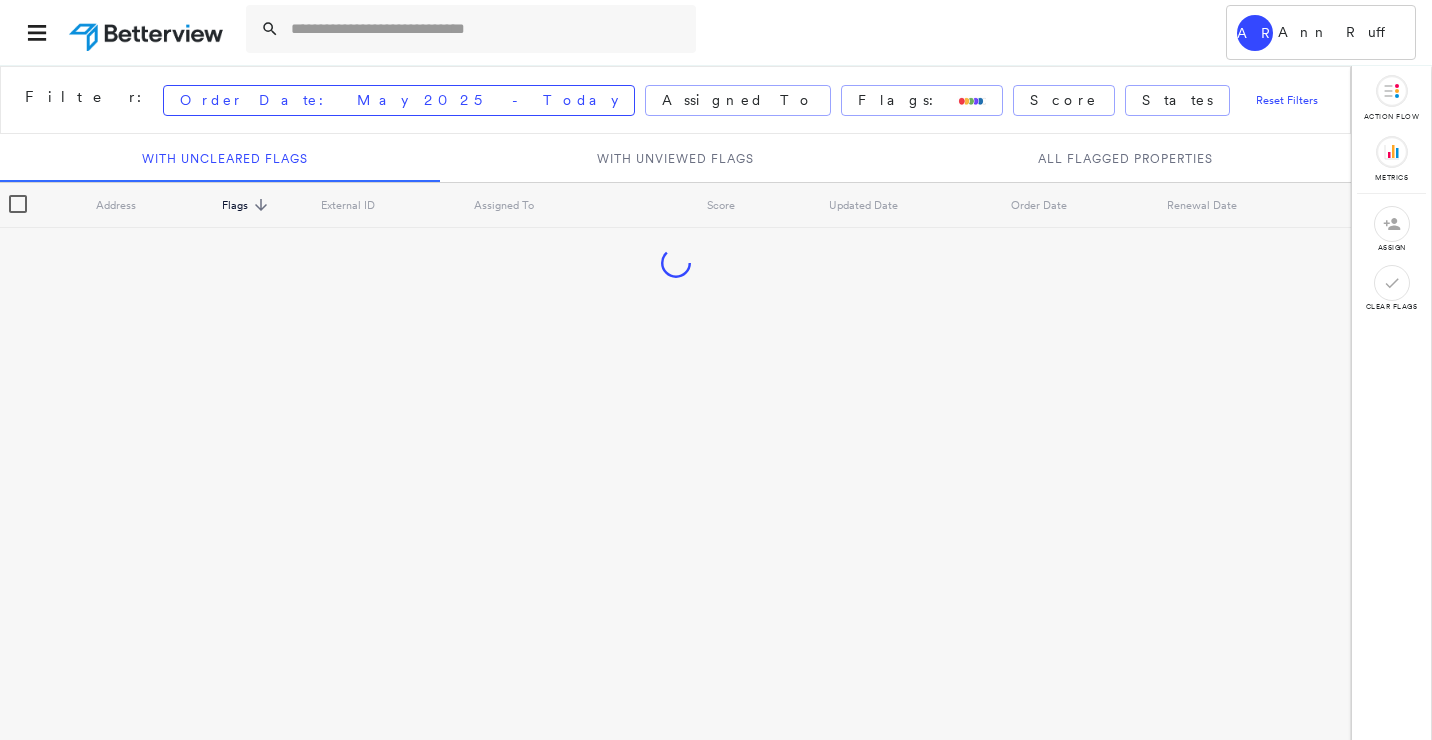scroll, scrollTop: 0, scrollLeft: 0, axis: both 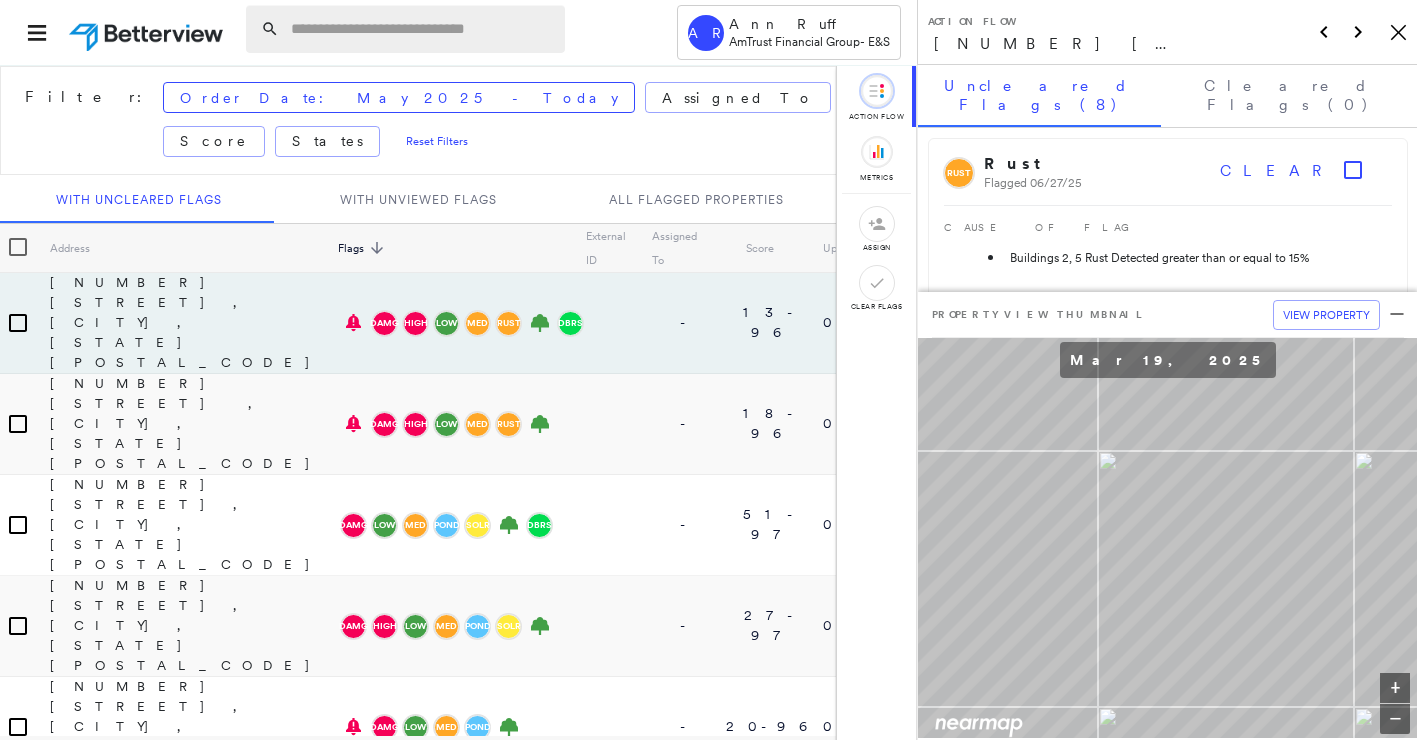 click at bounding box center (422, 29) 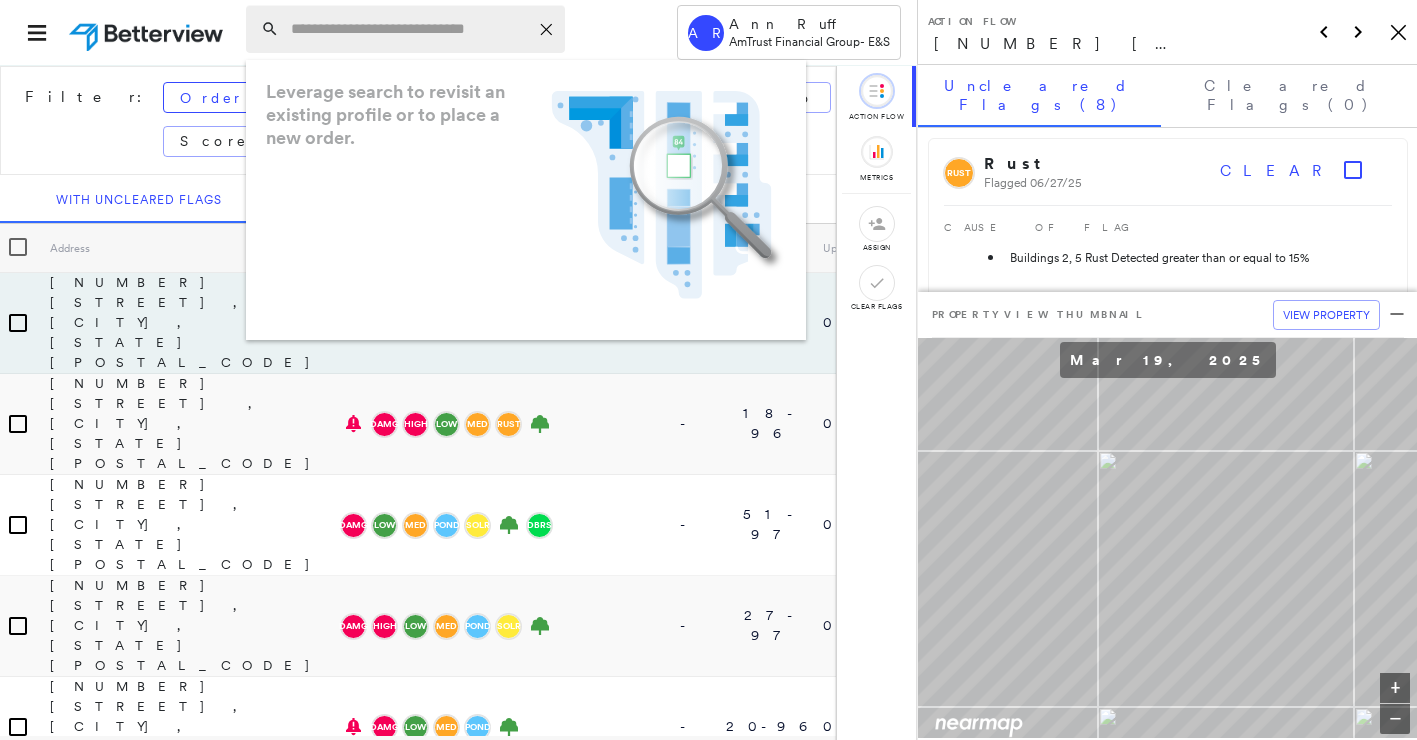paste on "**********" 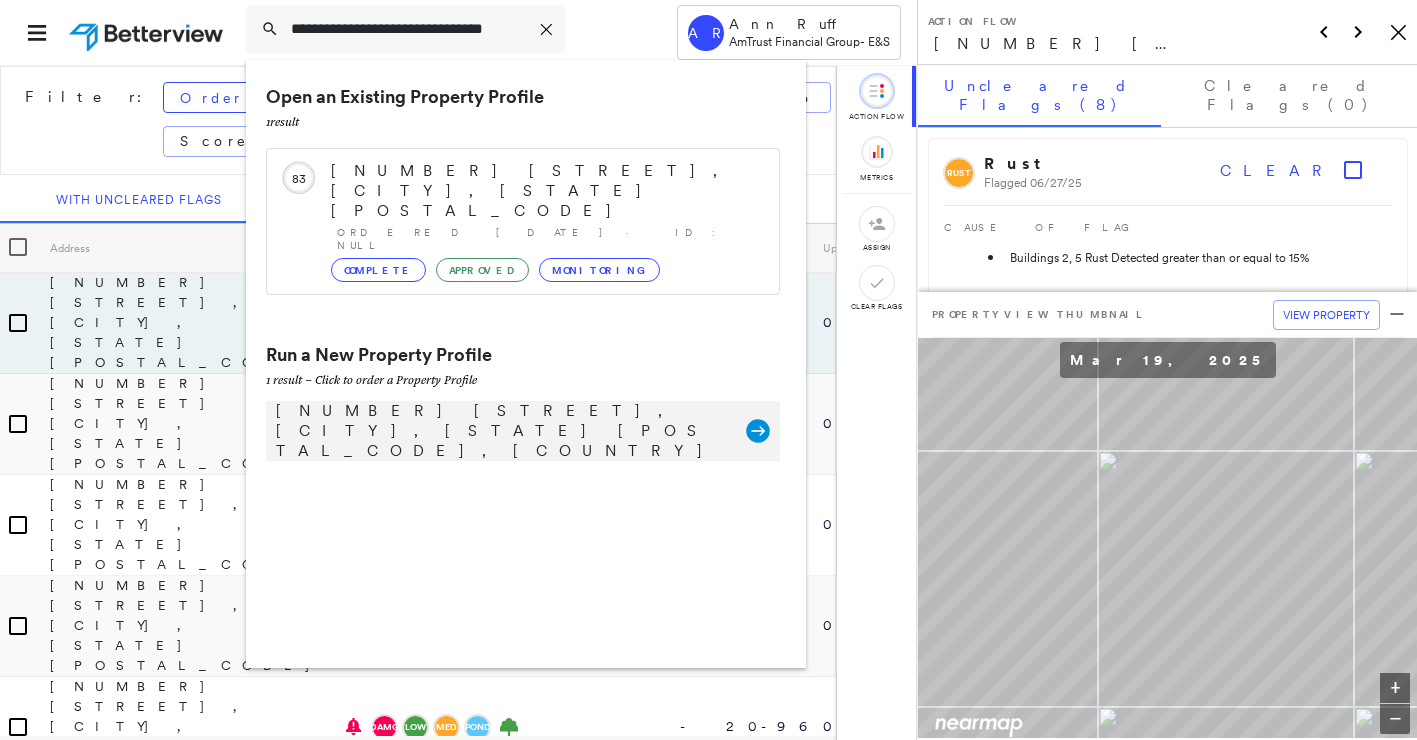 type on "**********" 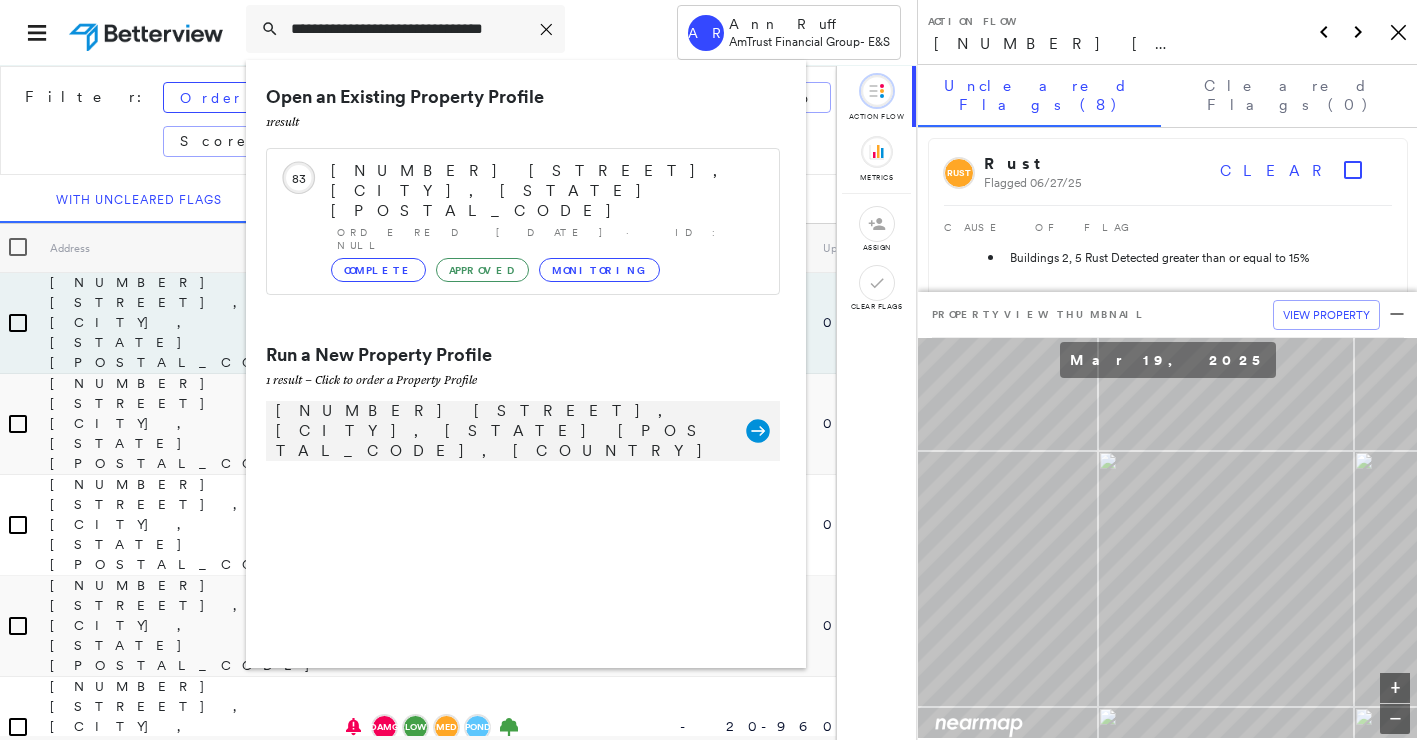 click on "[NUMBER] [STREET], [CITY], [STATE] [POSTAL_CODE], [COUNTRY]" at bounding box center (501, 431) 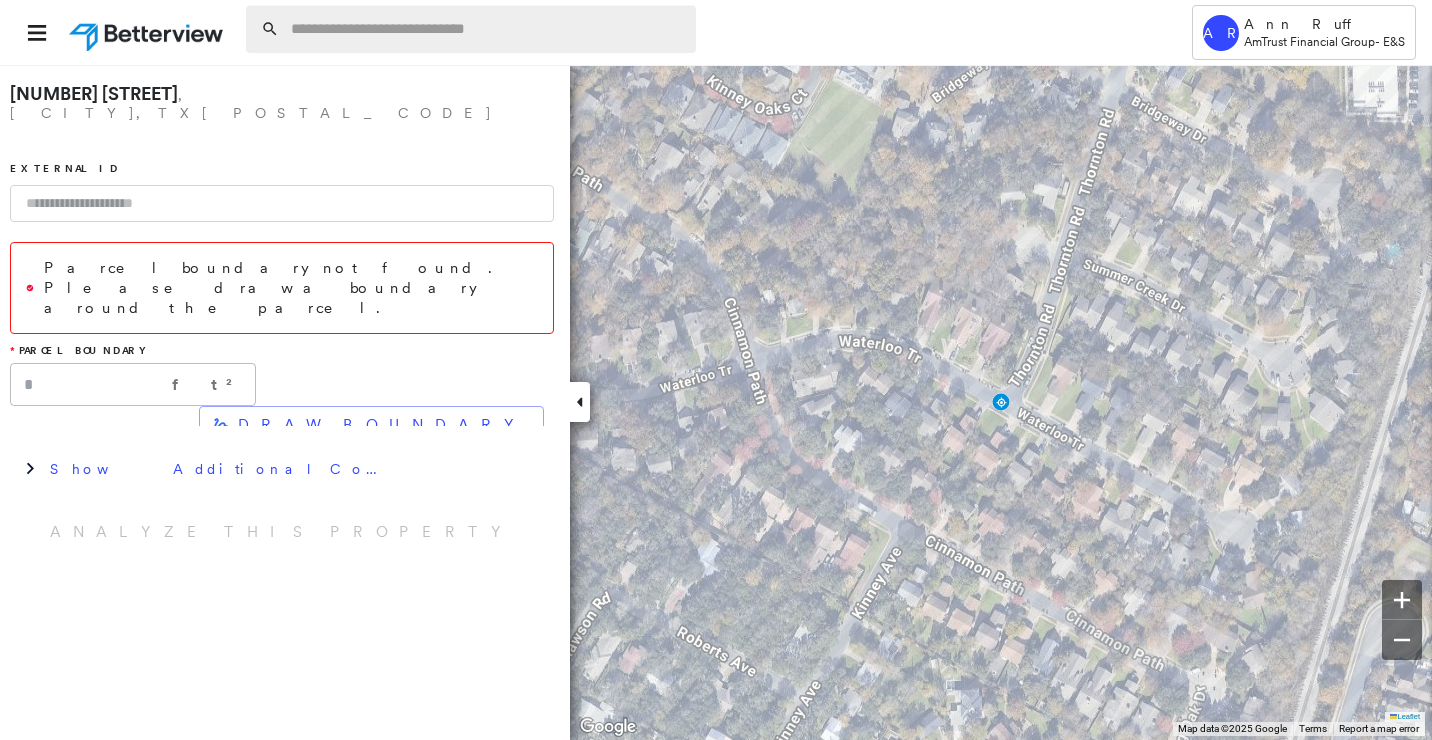 click at bounding box center [487, 29] 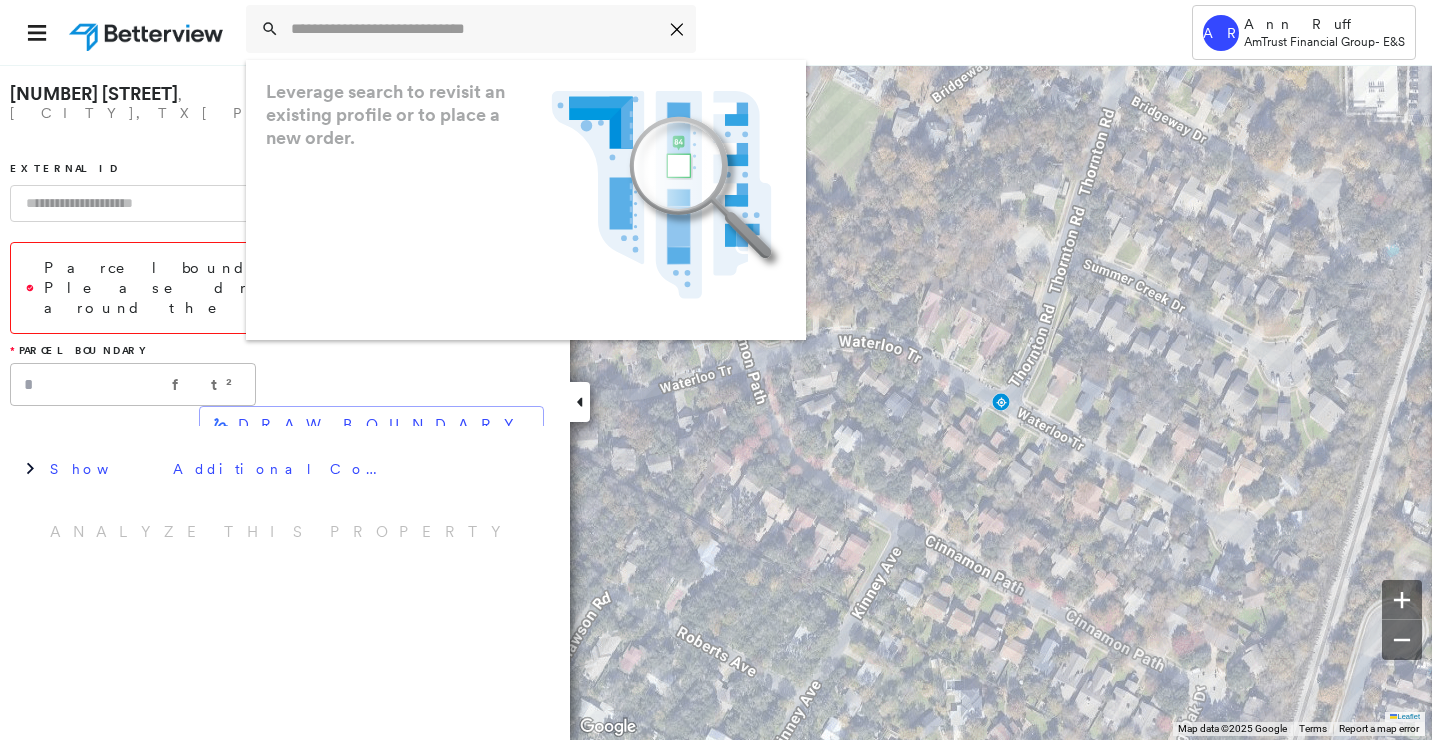 click on "[NUMBER] [STREET] , [CITY],  [STATE]  [POSTAL_CODE] External ID   Parcel boundary not found. Please draw a boundary around the parcel. * Parcel Boundary * ft² ​ DRAW BOUNDARY Show Additional Company Data Analyze This Property" at bounding box center (285, 402) 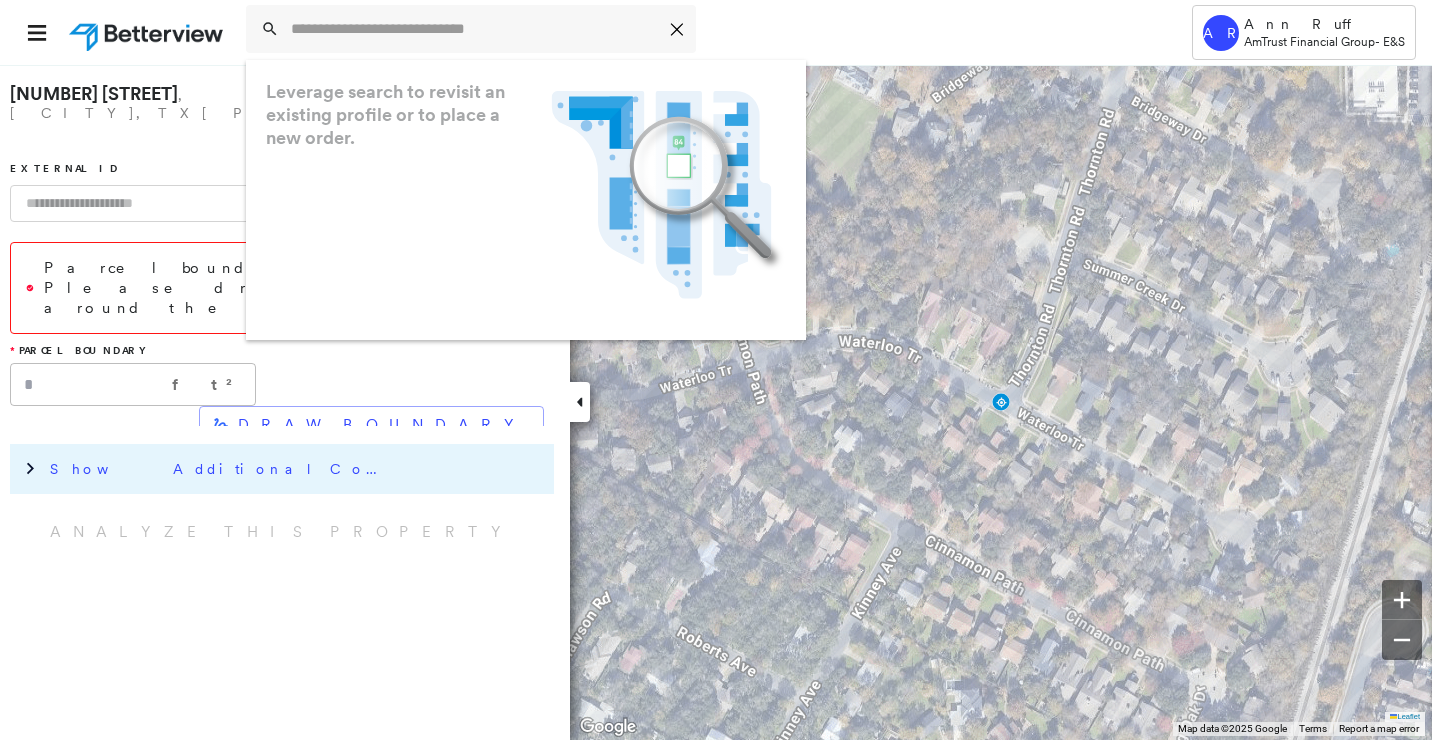drag, startPoint x: 441, startPoint y: 178, endPoint x: 309, endPoint y: 393, distance: 252.28754 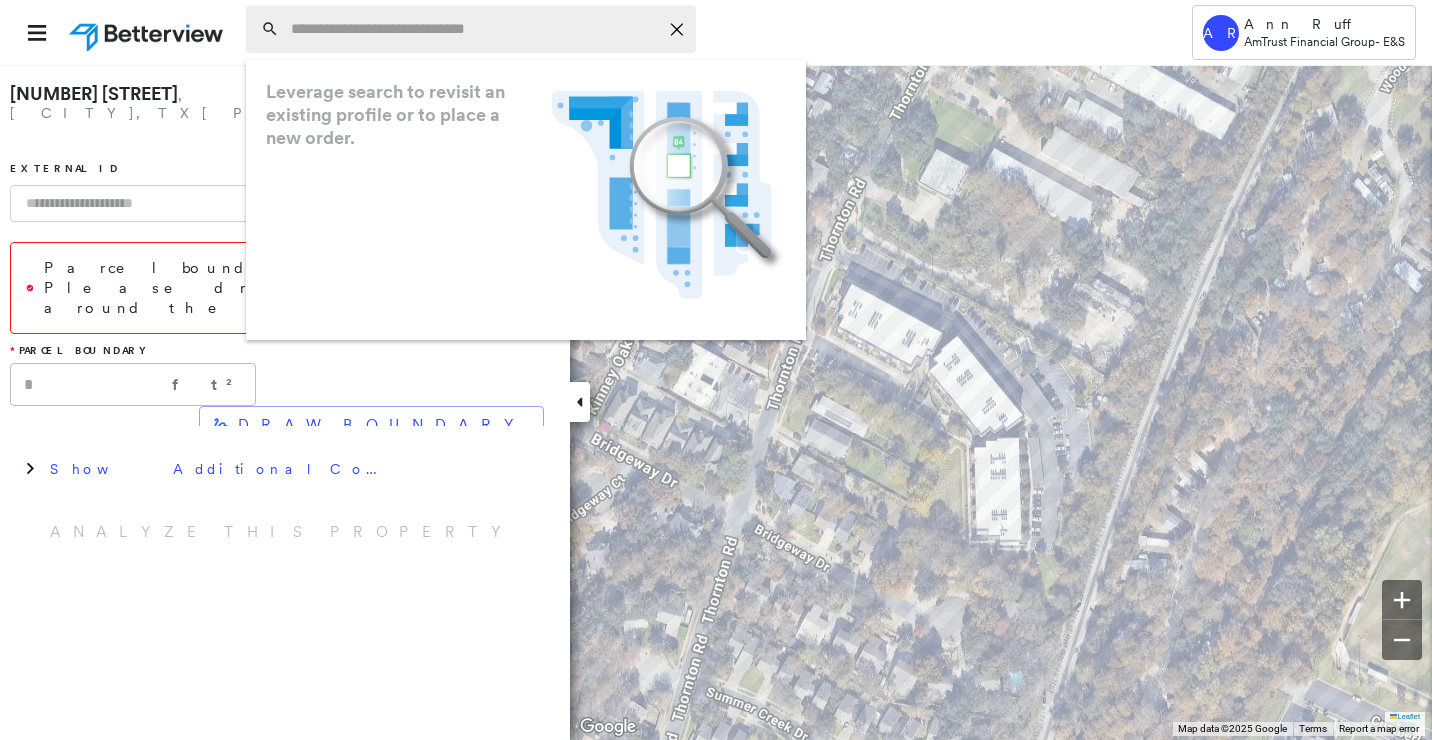 click at bounding box center [474, 29] 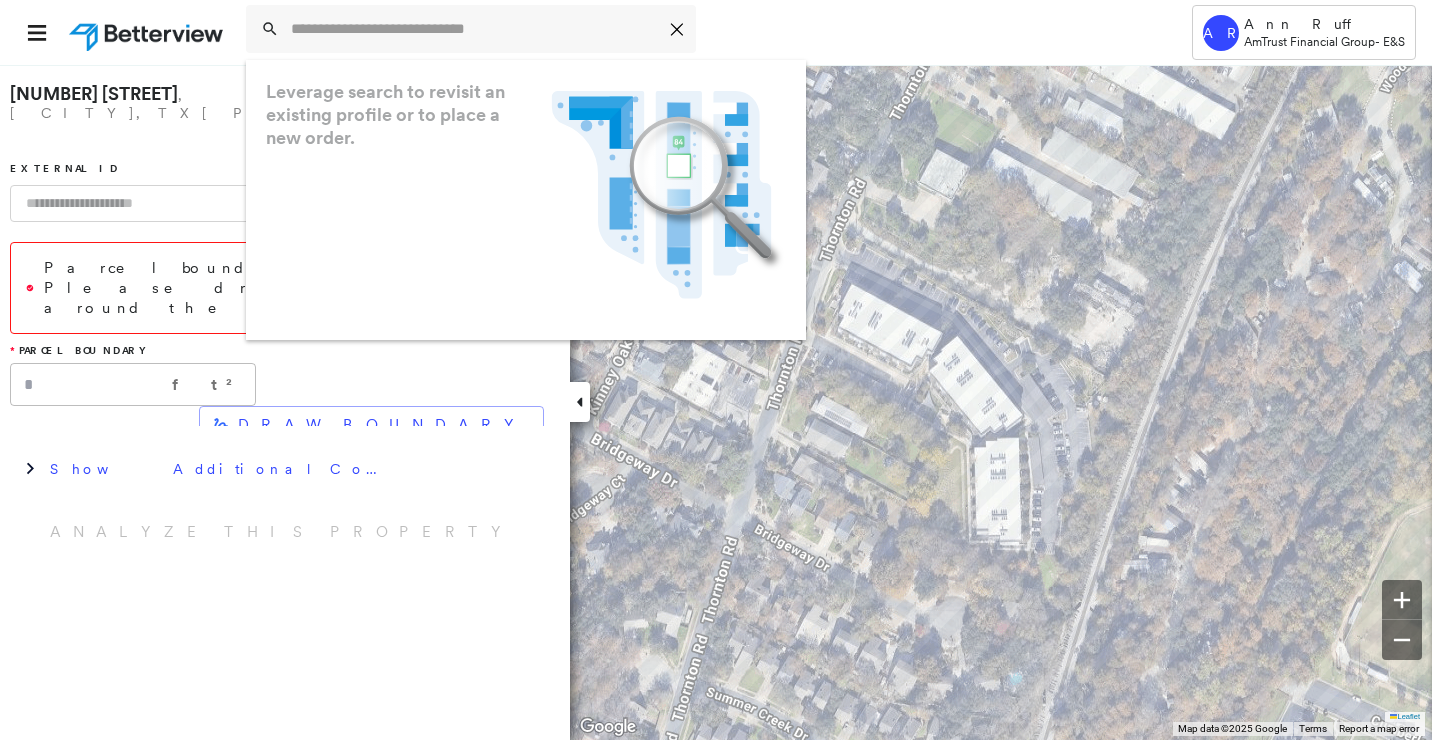 click on "[NUMBER] [STREET] , [CITY],  [STATE]  [POSTAL_CODE] External ID   Parcel boundary not found. Please draw a boundary around the parcel. * Parcel Boundary * ft² ​ DRAW BOUNDARY Show Additional Company Data Analyze This Property" at bounding box center (285, 402) 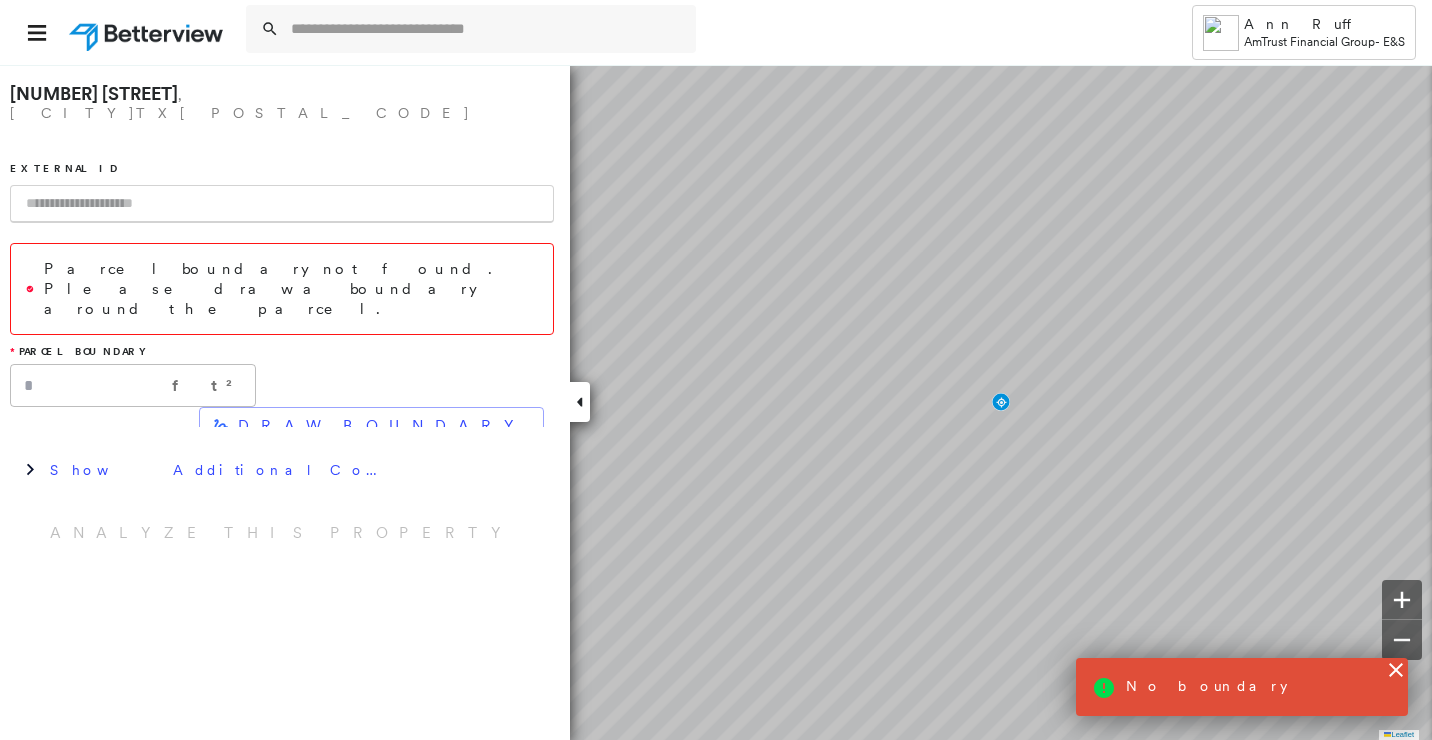 scroll, scrollTop: 0, scrollLeft: 0, axis: both 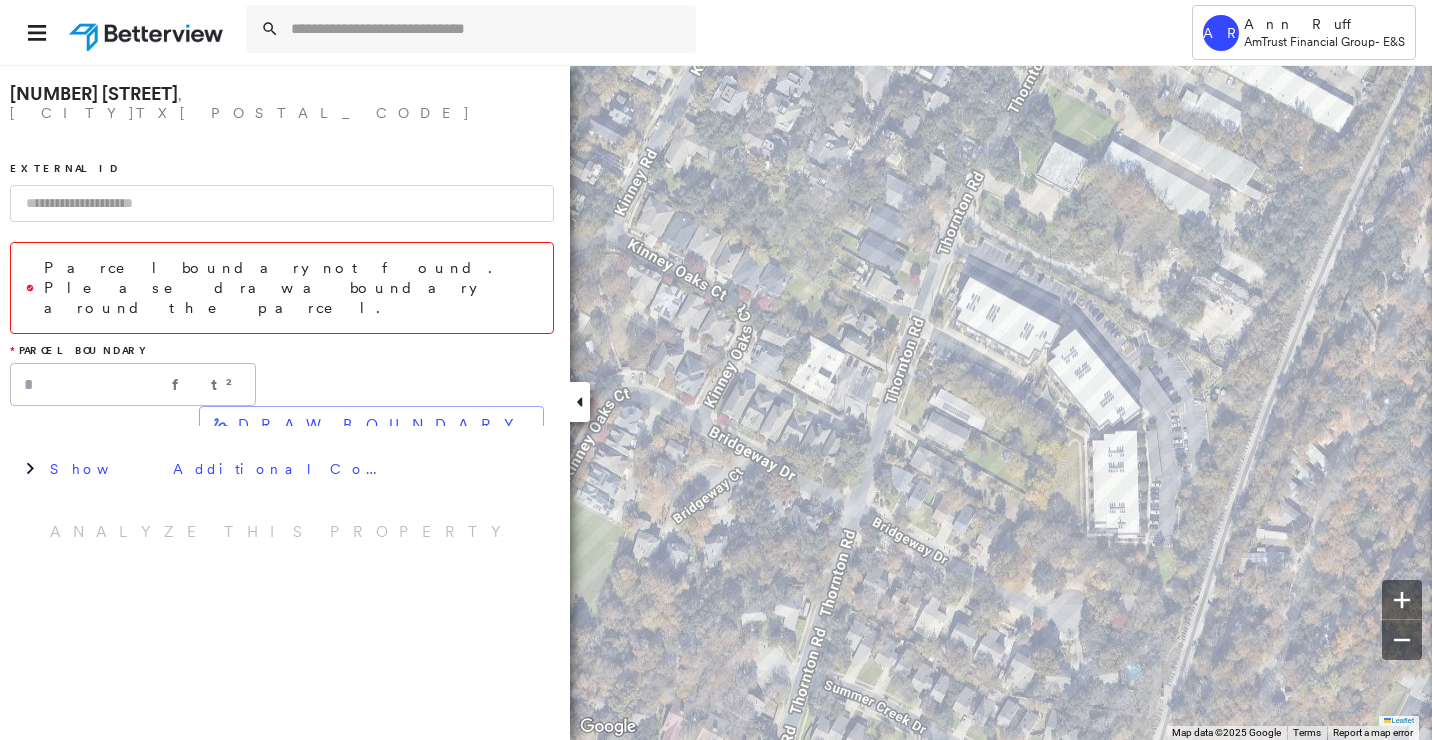 click on "DRAW BOUNDARY" at bounding box center (382, 425) 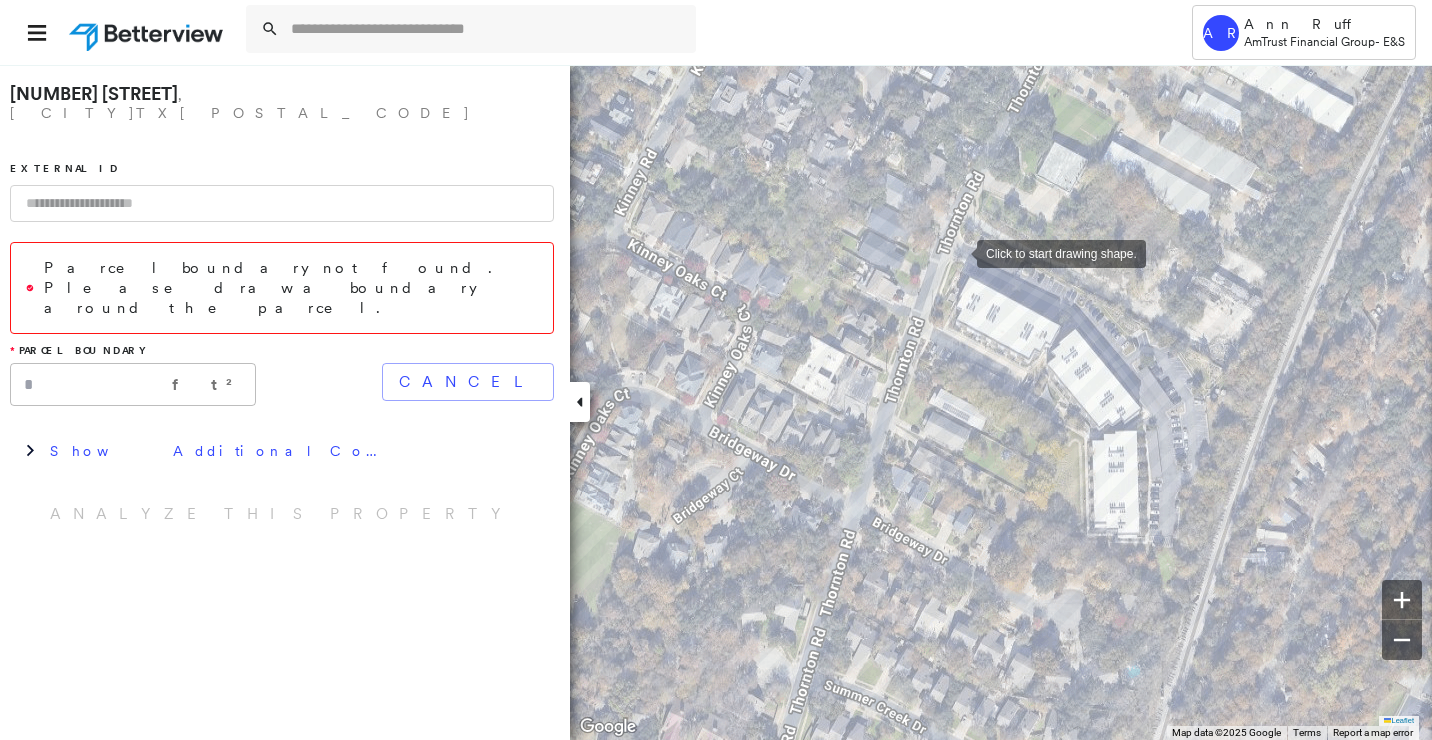 click at bounding box center [957, 252] 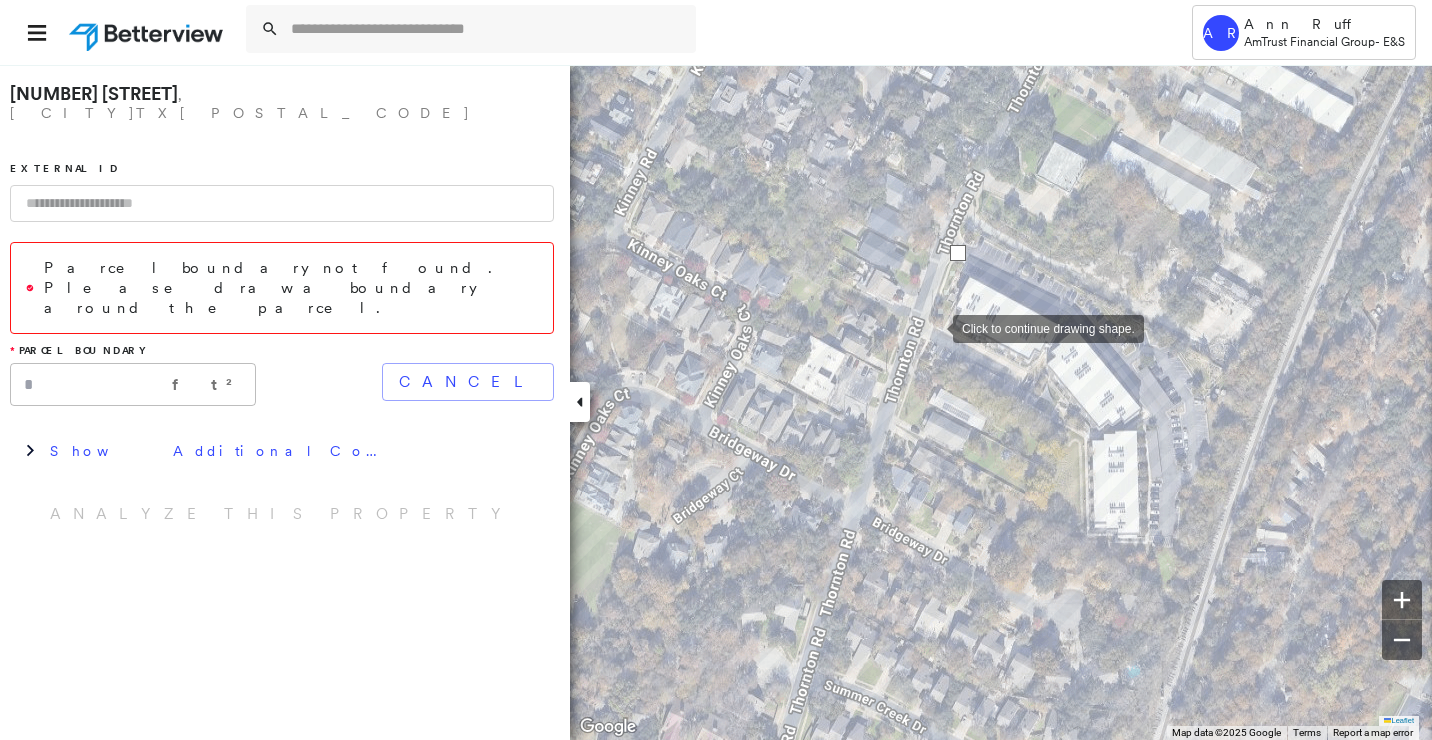 click at bounding box center [933, 327] 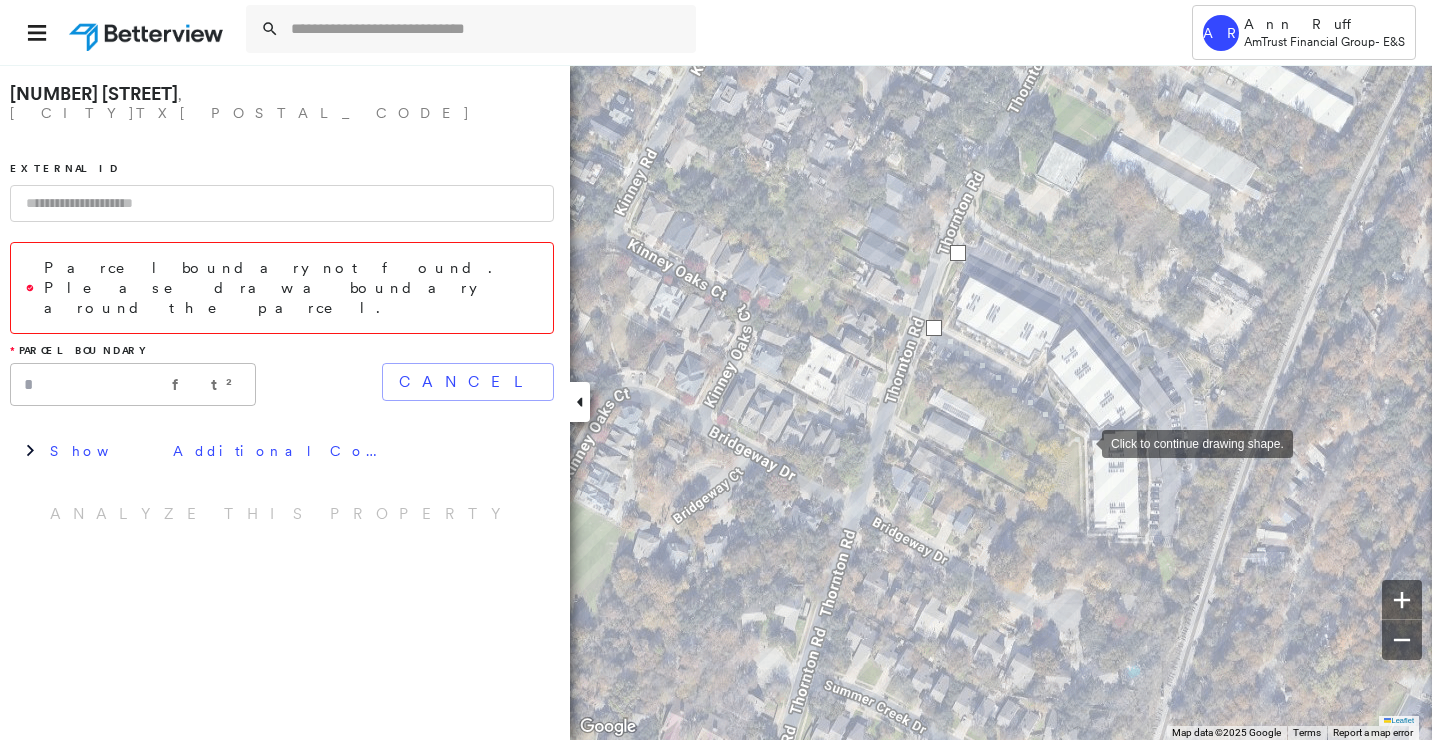 click at bounding box center [1082, 442] 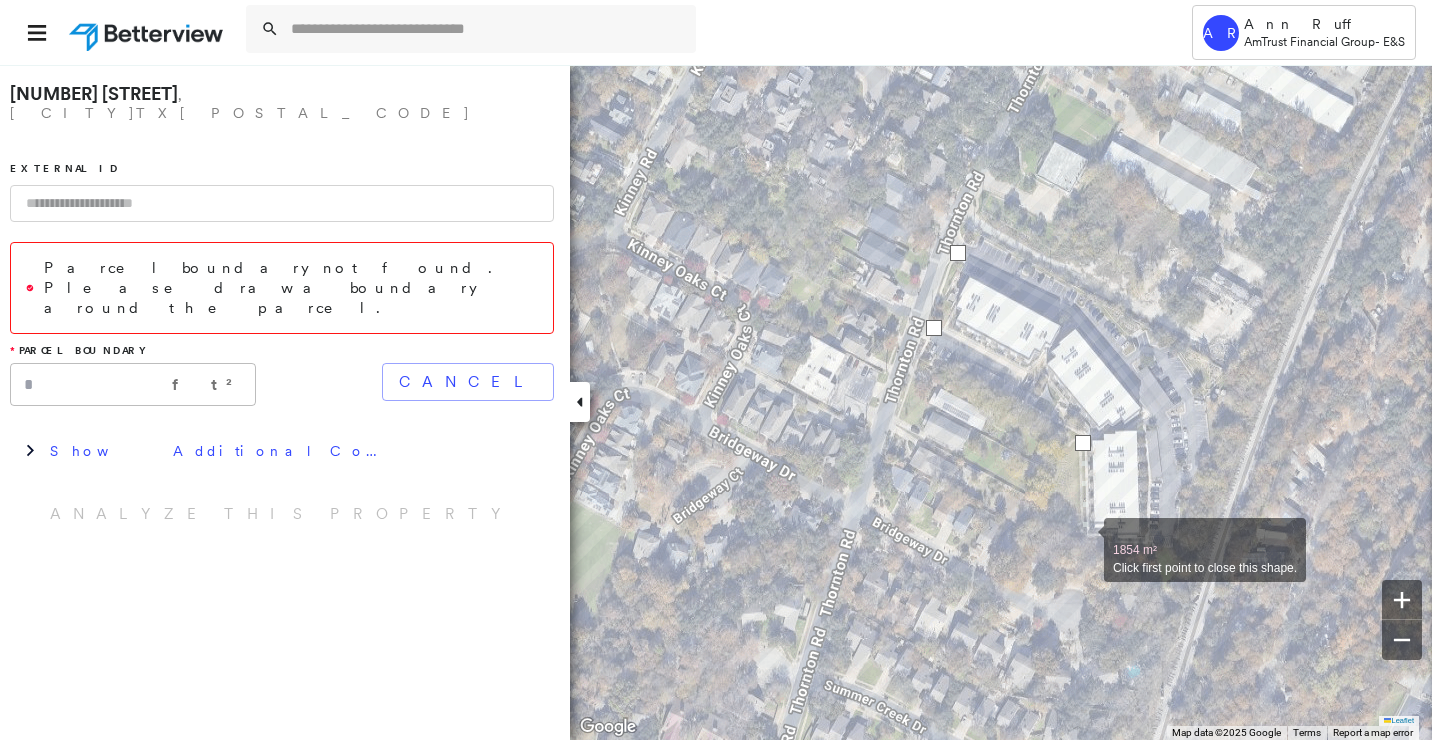 click at bounding box center (1084, 539) 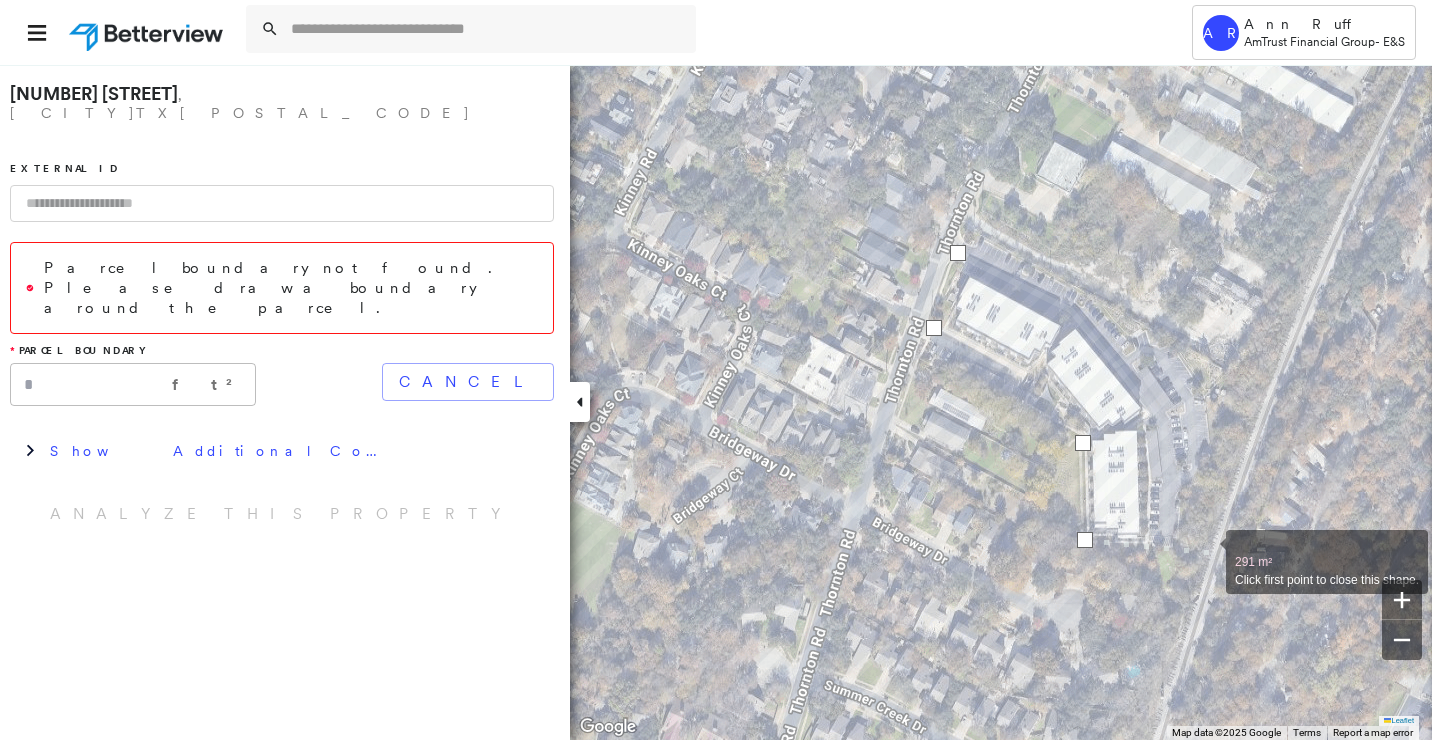 click at bounding box center (1206, 551) 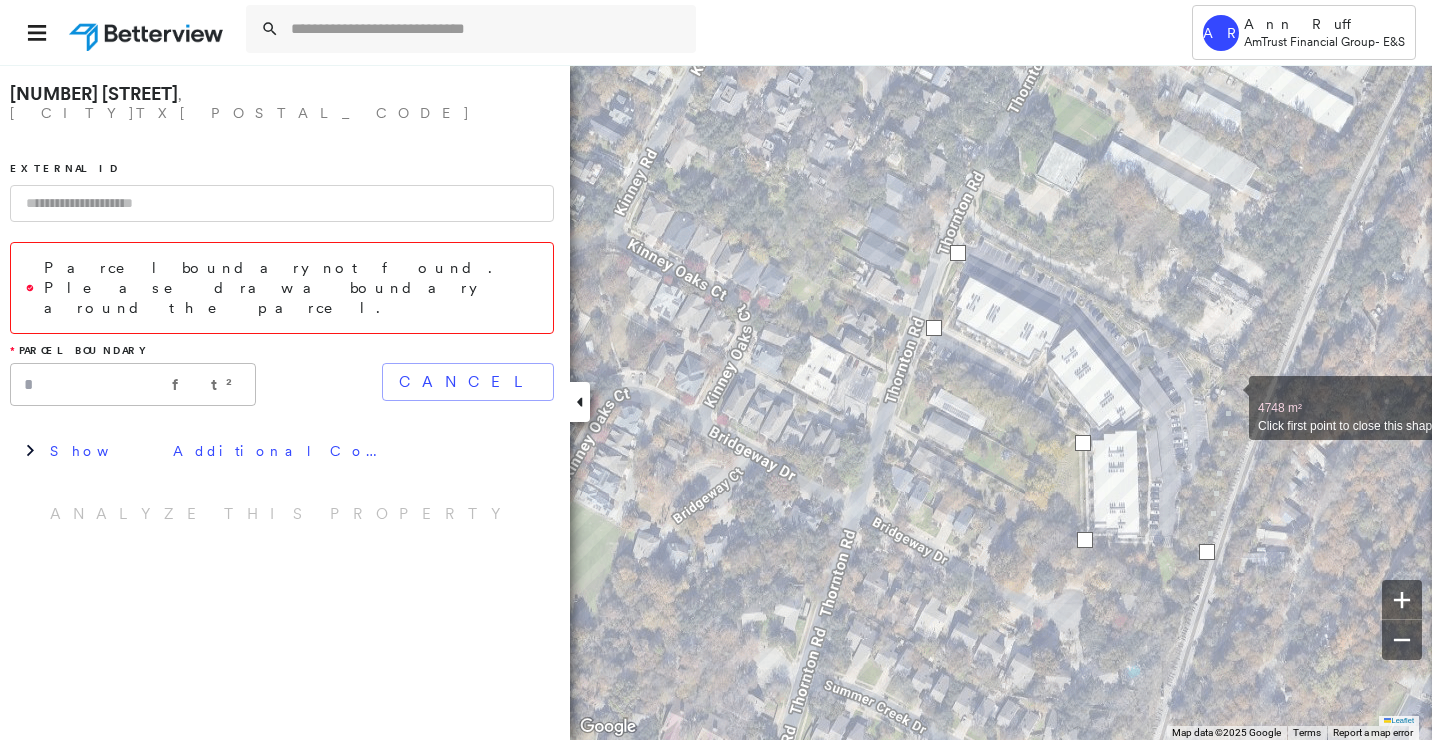 click at bounding box center (1229, 397) 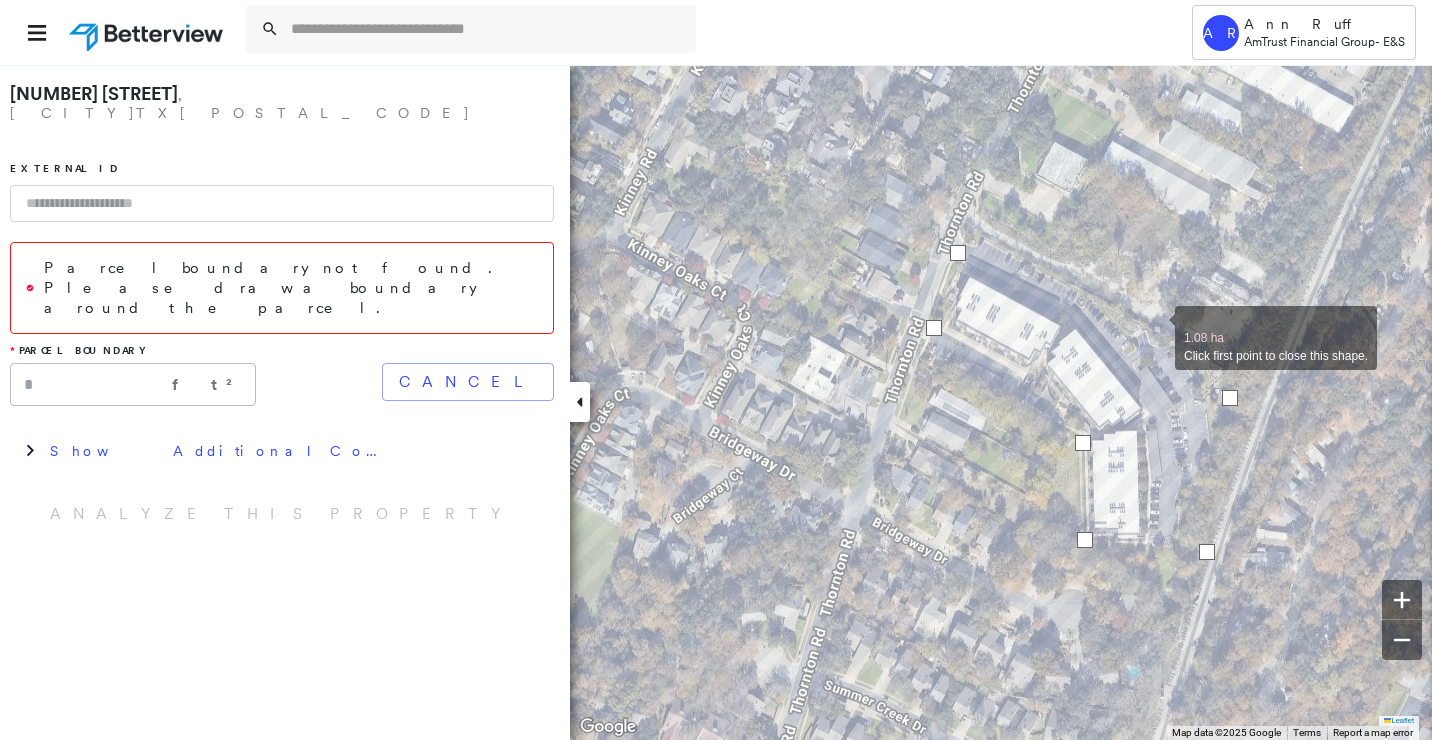 click at bounding box center (1155, 327) 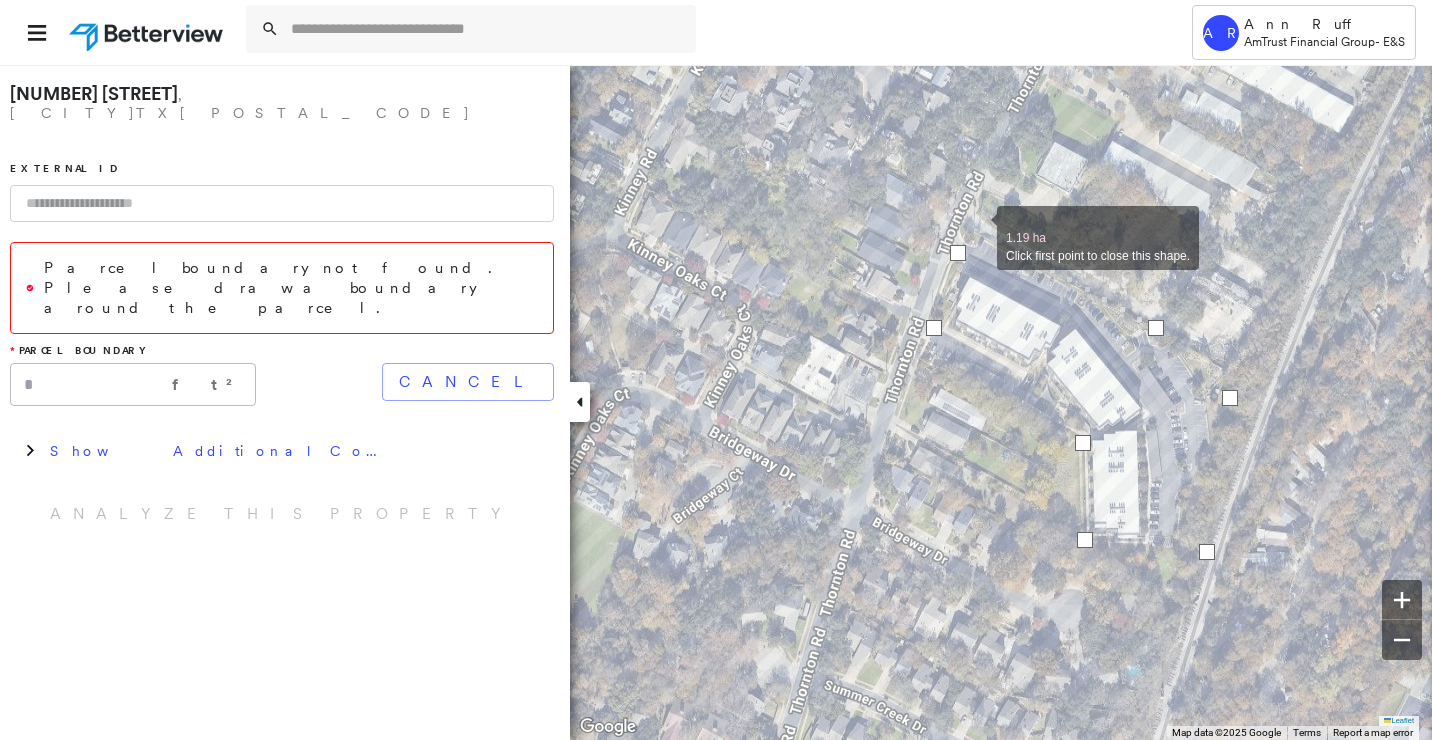 click at bounding box center (977, 227) 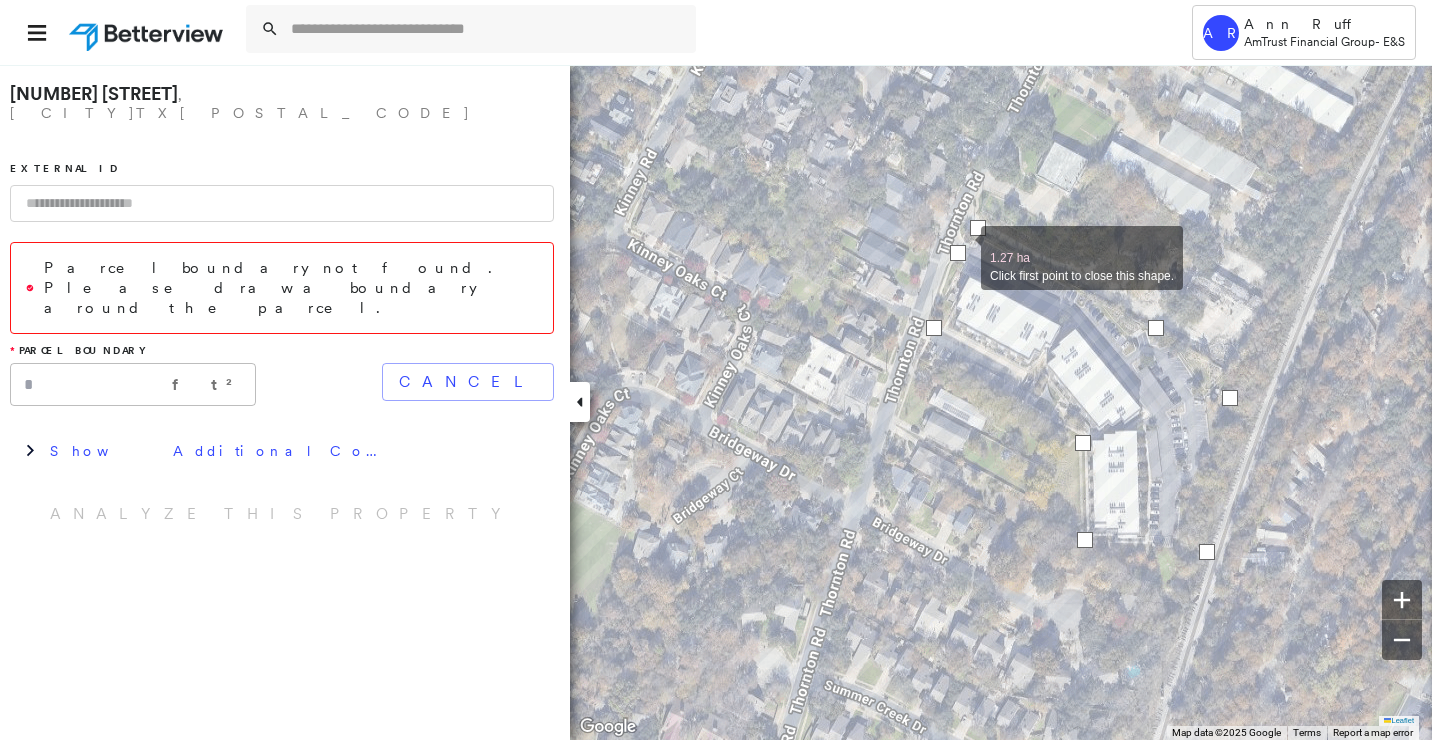 click at bounding box center (958, 253) 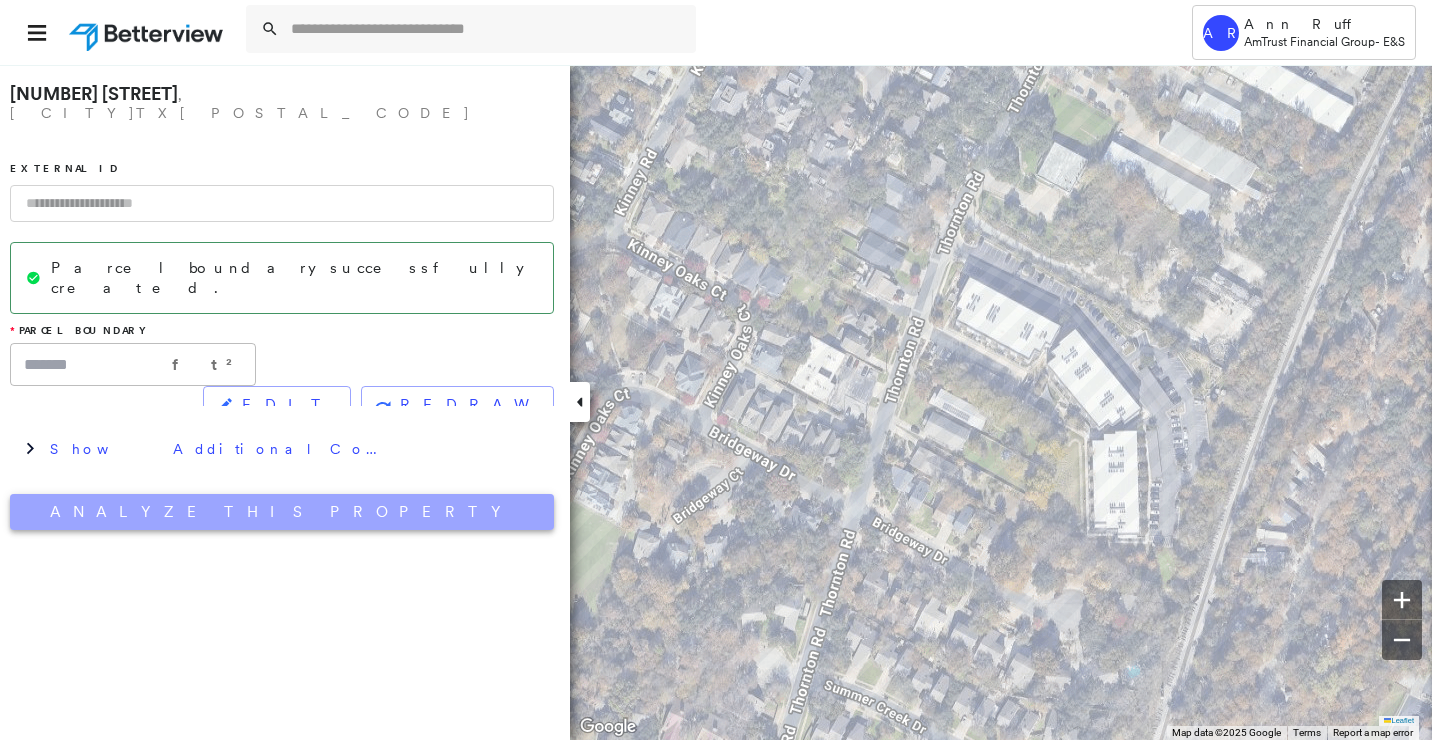 click on "Analyze This Property" at bounding box center (282, 512) 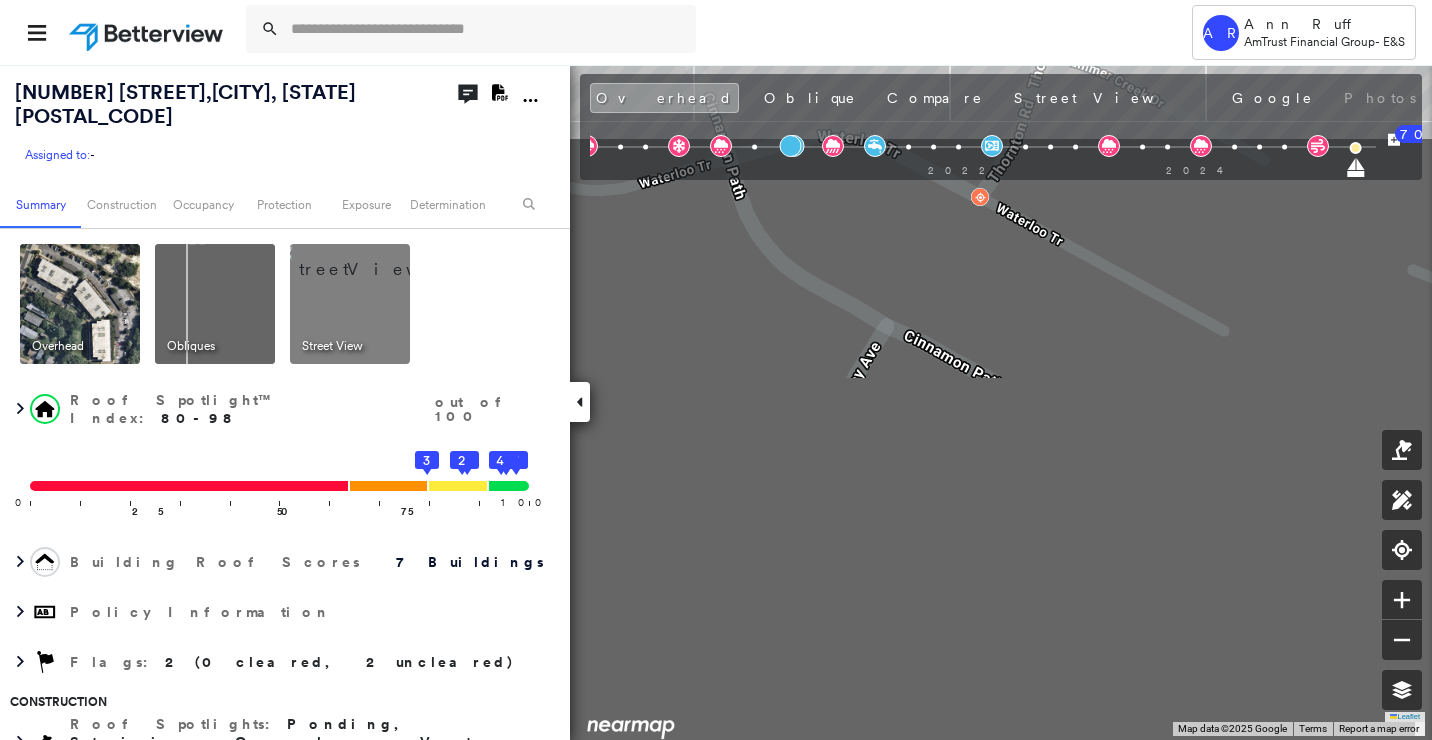 click on "Tower AR Ann Ruff AmTrust Financial Group  -   E&S 2805 Thornton Road ,  Austin, TX 78704 Assigned to:  - Assigned to:  - Assigned to:  - Open Comments Download PDF Report Summary Construction Occupancy Protection Exposure Determination Overhead Obliques Street View Roof Spotlight™ Index :  80-98 out of 100 0 100 25 50 75 7 6 5 4 3 1 2 Building Roof Scores 7 Buildings Policy Information Flags :  2 (0 cleared, 2 uncleared) Construction Roof Spotlights :  Ponding, Staining, Overhang, Vent, Pipe and 3 more Property Features :  Car, Playground, Significantly Stained Pavement, Dumpster Roof Size & Shape :  7 buildings  BuildZoom - Building Permit Data and Analysis Occupancy Place Detail Protection Exposure Fire Path FEMA Risk Index Hail Claim Predictor: Less Risky 4   out of  5 Wind Claim Predictor: Less Risky 4   out of  5 Wildfire Additional Perils Determination Flags :  2 (0 cleared, 2 uncleared) Uncleared Flags (2) Cleared Flags  (0) Tree Overhang Flagged 08/07/25 Clear LOW Low Priority Flagged 08/07/25 Save" at bounding box center [716, 370] 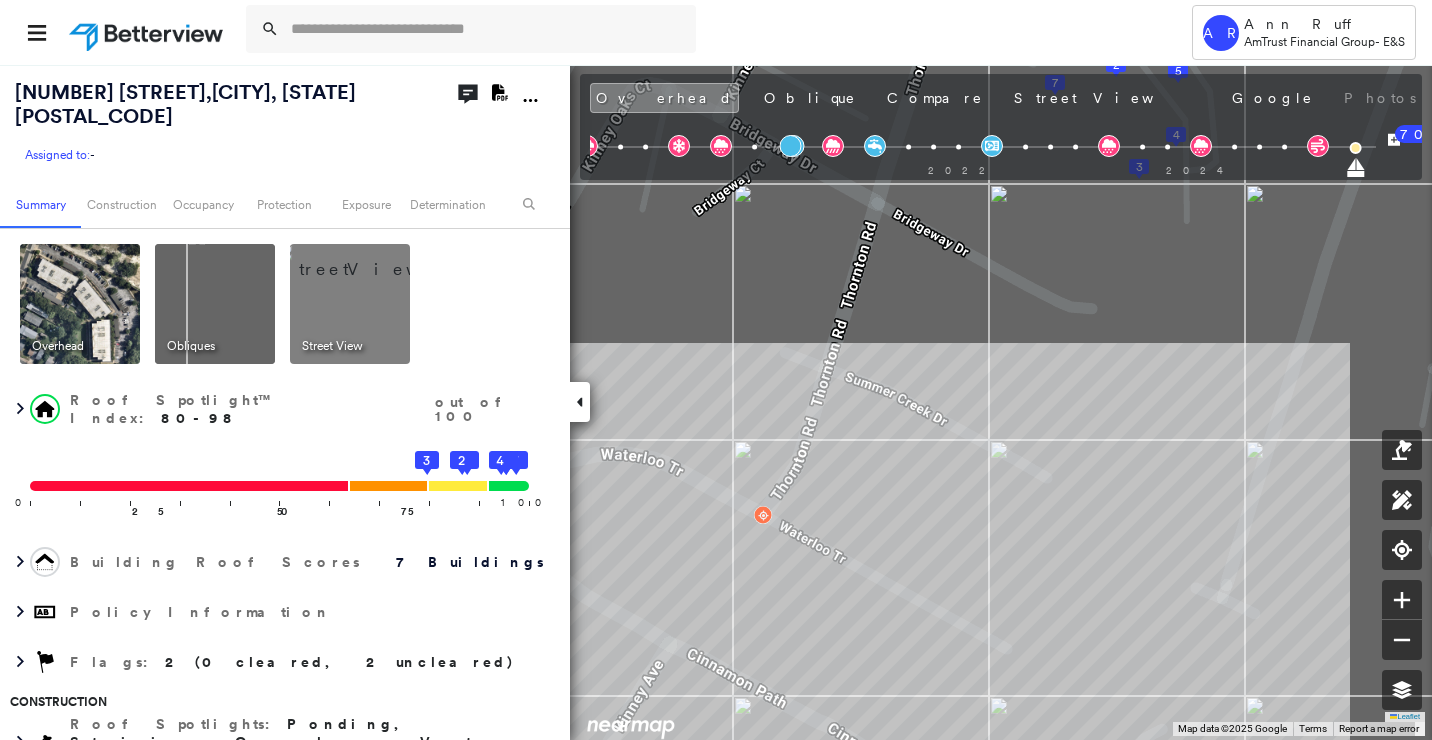 click on "Tower AR Ann Ruff AmTrust Financial Group  -   E&S 2805 Thornton Road ,  Austin, TX 78704 Assigned to:  - Assigned to:  - Assigned to:  - Open Comments Download PDF Report Summary Construction Occupancy Protection Exposure Determination Overhead Obliques Street View Roof Spotlight™ Index :  80-98 out of 100 0 100 25 50 75 7 6 5 4 3 1 2 Building Roof Scores 7 Buildings Policy Information Flags :  2 (0 cleared, 2 uncleared) Construction Roof Spotlights :  Ponding, Staining, Overhang, Vent, Pipe and 3 more Property Features :  Car, Playground, Significantly Stained Pavement, Dumpster Roof Size & Shape :  7 buildings  BuildZoom - Building Permit Data and Analysis Occupancy Place Detail Protection Exposure Fire Path FEMA Risk Index Hail Claim Predictor: Less Risky 4   out of  5 Wind Claim Predictor: Less Risky 4   out of  5 Wildfire Additional Perils Determination Flags :  2 (0 cleared, 2 uncleared) Uncleared Flags (2) Cleared Flags  (0) Tree Overhang Flagged 08/07/25 Clear LOW Low Priority Flagged 08/07/25 Save" at bounding box center [716, 370] 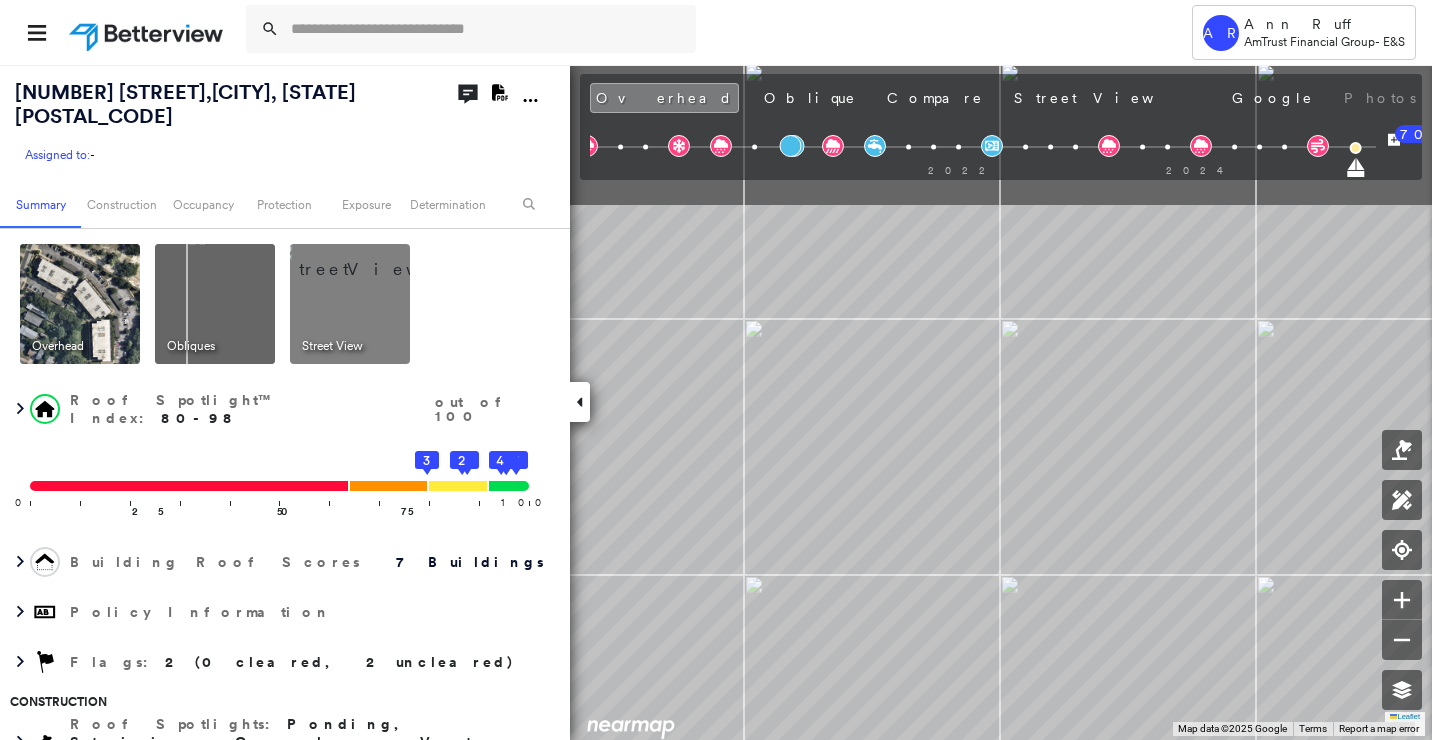 click on "Tower AR Ann Ruff AmTrust Financial Group  -   E&S 2805 Thornton Road ,  Austin, TX 78704 Assigned to:  - Assigned to:  - Assigned to:  - Open Comments Download PDF Report Summary Construction Occupancy Protection Exposure Determination Overhead Obliques Street View Roof Spotlight™ Index :  80-98 out of 100 0 100 25 50 75 7 6 5 4 3 1 2 Building Roof Scores 7 Buildings Policy Information Flags :  2 (0 cleared, 2 uncleared) Construction Roof Spotlights :  Ponding, Staining, Overhang, Vent, Pipe and 3 more Property Features :  Car, Playground, Significantly Stained Pavement, Dumpster Roof Size & Shape :  7 buildings  BuildZoom - Building Permit Data and Analysis Occupancy Place Detail Protection Exposure Fire Path FEMA Risk Index Hail Claim Predictor: Less Risky 4   out of  5 Wind Claim Predictor: Less Risky 4   out of  5 Wildfire Additional Perils Determination Flags :  2 (0 cleared, 2 uncleared) Uncleared Flags (2) Cleared Flags  (0) Tree Overhang Flagged 08/07/25 Clear LOW Low Priority Flagged 08/07/25 Save" at bounding box center (716, 370) 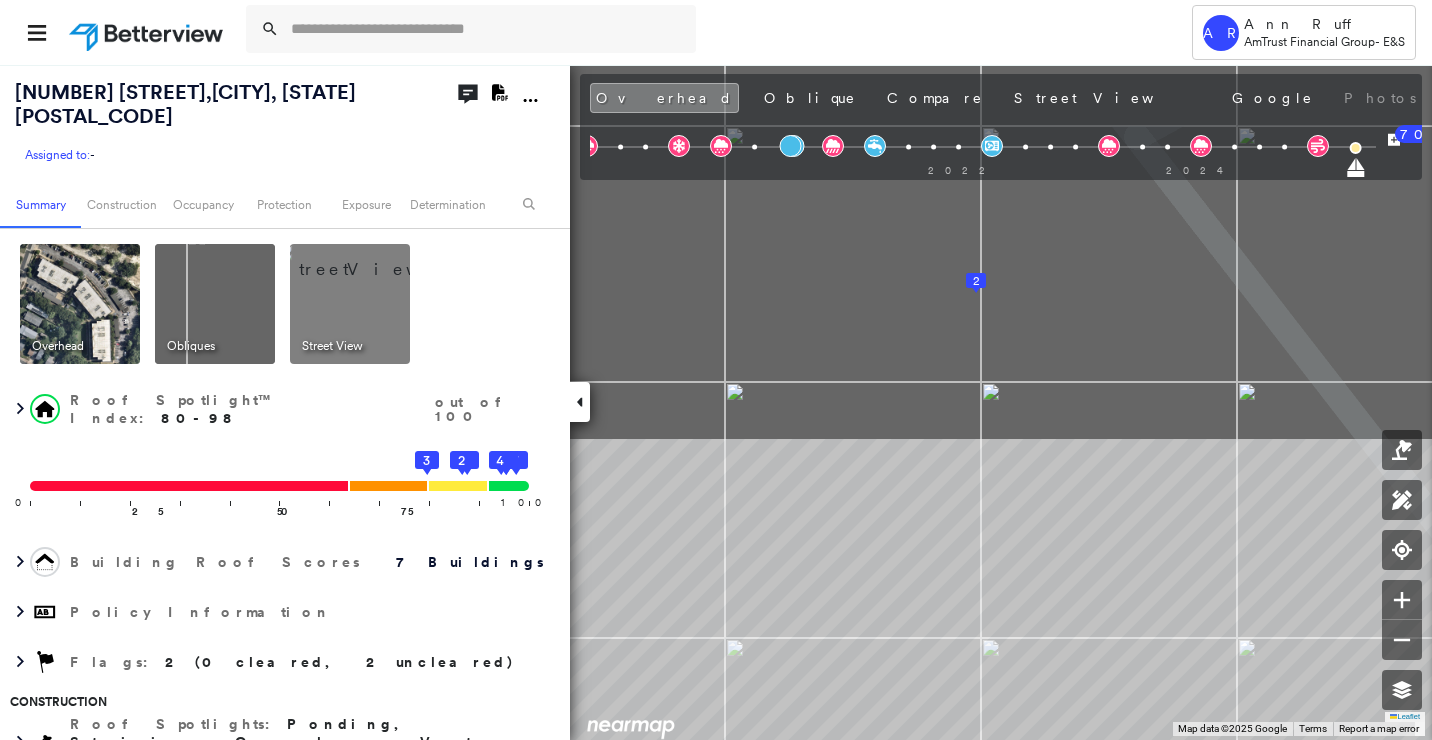 click on "Tower AR Ann Ruff AmTrust Financial Group  -   E&S 2805 Thornton Road ,  Austin, TX 78704 Assigned to:  - Assigned to:  - Assigned to:  - Open Comments Download PDF Report Summary Construction Occupancy Protection Exposure Determination Overhead Obliques Street View Roof Spotlight™ Index :  80-98 out of 100 0 100 25 50 75 7 6 5 4 3 1 2 Building Roof Scores 7 Buildings Policy Information Flags :  2 (0 cleared, 2 uncleared) Construction Roof Spotlights :  Ponding, Staining, Overhang, Vent, Pipe and 3 more Property Features :  Car, Playground, Significantly Stained Pavement, Dumpster Roof Size & Shape :  7 buildings  BuildZoom - Building Permit Data and Analysis Occupancy Place Detail Protection Exposure Fire Path FEMA Risk Index Hail Claim Predictor: Less Risky 4   out of  5 Wind Claim Predictor: Less Risky 4   out of  5 Wildfire Additional Perils Determination Flags :  2 (0 cleared, 2 uncleared) Uncleared Flags (2) Cleared Flags  (0) Tree Overhang Flagged 08/07/25 Clear LOW Low Priority Flagged 08/07/25 Save" at bounding box center (716, 370) 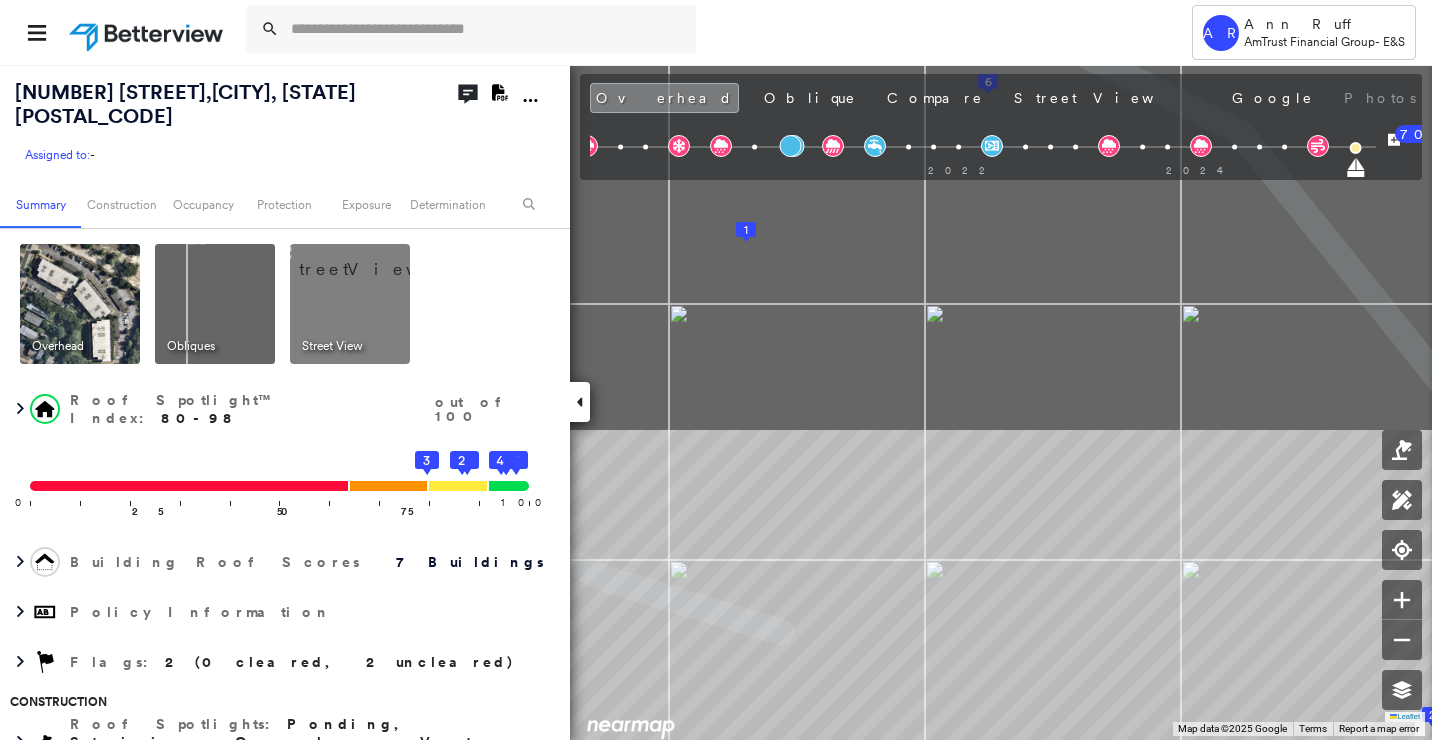 click on "Tower AR Ann Ruff AmTrust Financial Group  -   E&S 2805 Thornton Road ,  Austin, TX 78704 Assigned to:  - Assigned to:  - Assigned to:  - Open Comments Download PDF Report Summary Construction Occupancy Protection Exposure Determination Overhead Obliques Street View Roof Spotlight™ Index :  80-98 out of 100 0 100 25 50 75 7 6 5 4 3 1 2 Building Roof Scores 7 Buildings Policy Information Flags :  2 (0 cleared, 2 uncleared) Construction Roof Spotlights :  Ponding, Staining, Overhang, Vent, Pipe and 3 more Property Features :  Car, Playground, Significantly Stained Pavement, Dumpster Roof Size & Shape :  7 buildings  BuildZoom - Building Permit Data and Analysis Occupancy Place Detail Protection Exposure Fire Path FEMA Risk Index Hail Claim Predictor: Less Risky 4   out of  5 Wind Claim Predictor: Less Risky 4   out of  5 Wildfire Additional Perils Determination Flags :  2 (0 cleared, 2 uncleared) Uncleared Flags (2) Cleared Flags  (0) Tree Overhang Flagged 08/07/25 Clear LOW Low Priority Flagged 08/07/25 Save" at bounding box center (716, 370) 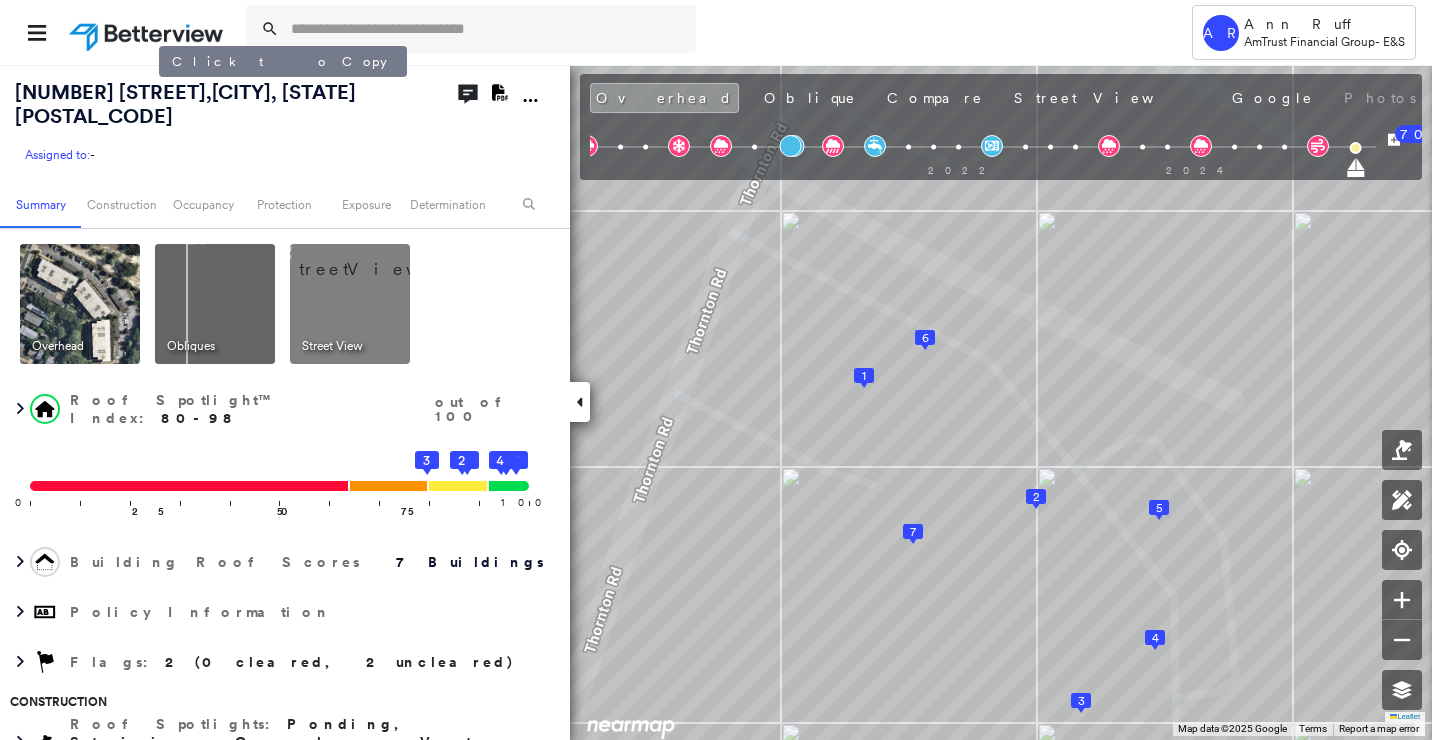 click on "2805 Thornton Road ,  Austin, TX 78704" at bounding box center [185, 104] 